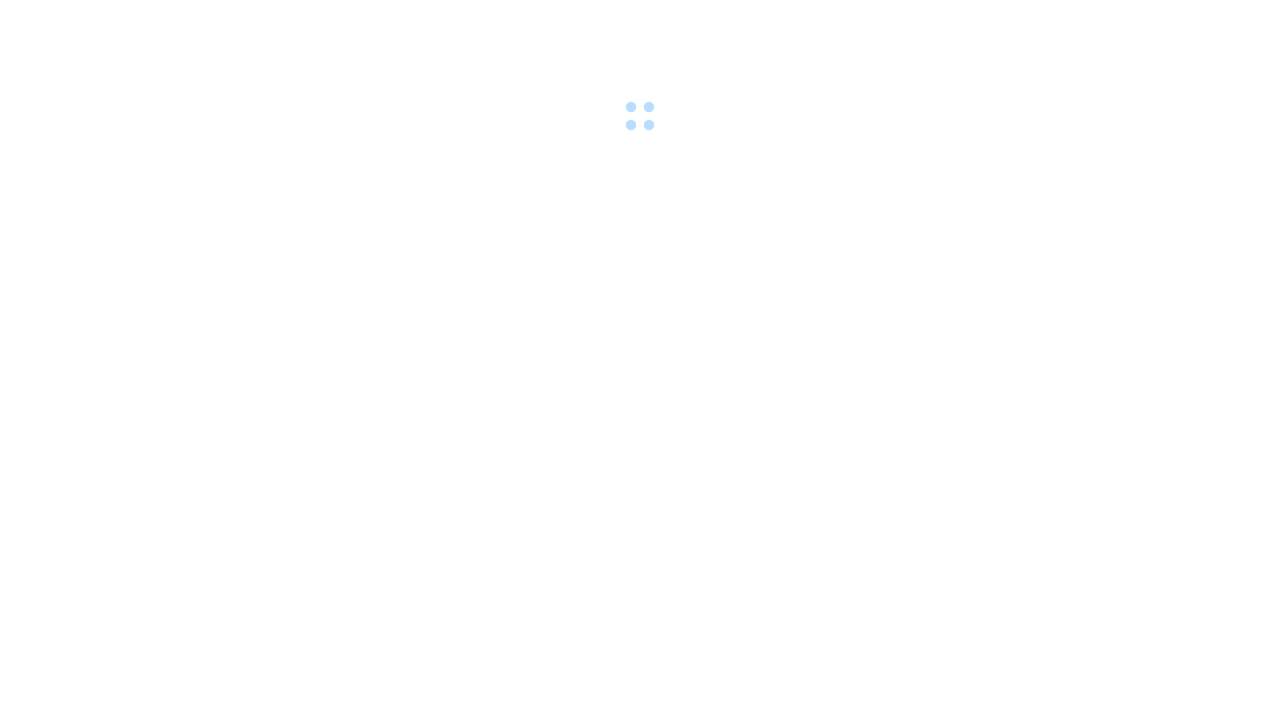 scroll, scrollTop: 0, scrollLeft: 0, axis: both 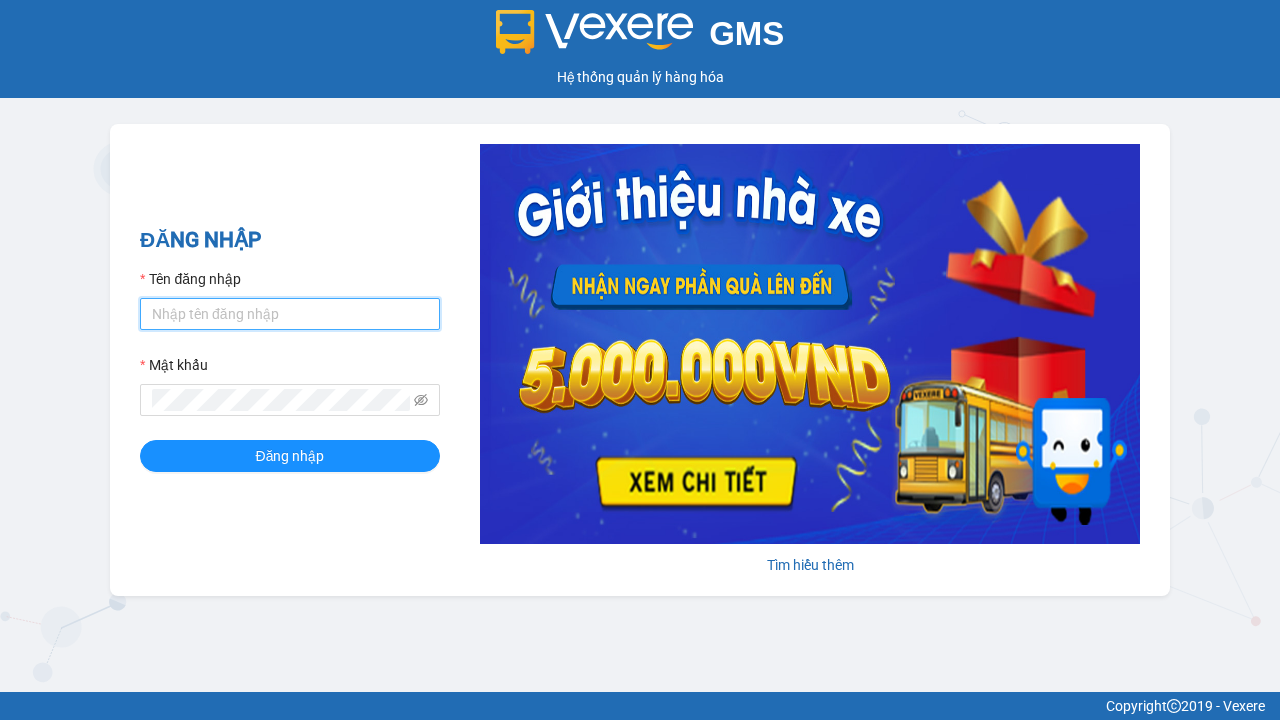 click on "Tên đăng nhập" at bounding box center (290, 314) 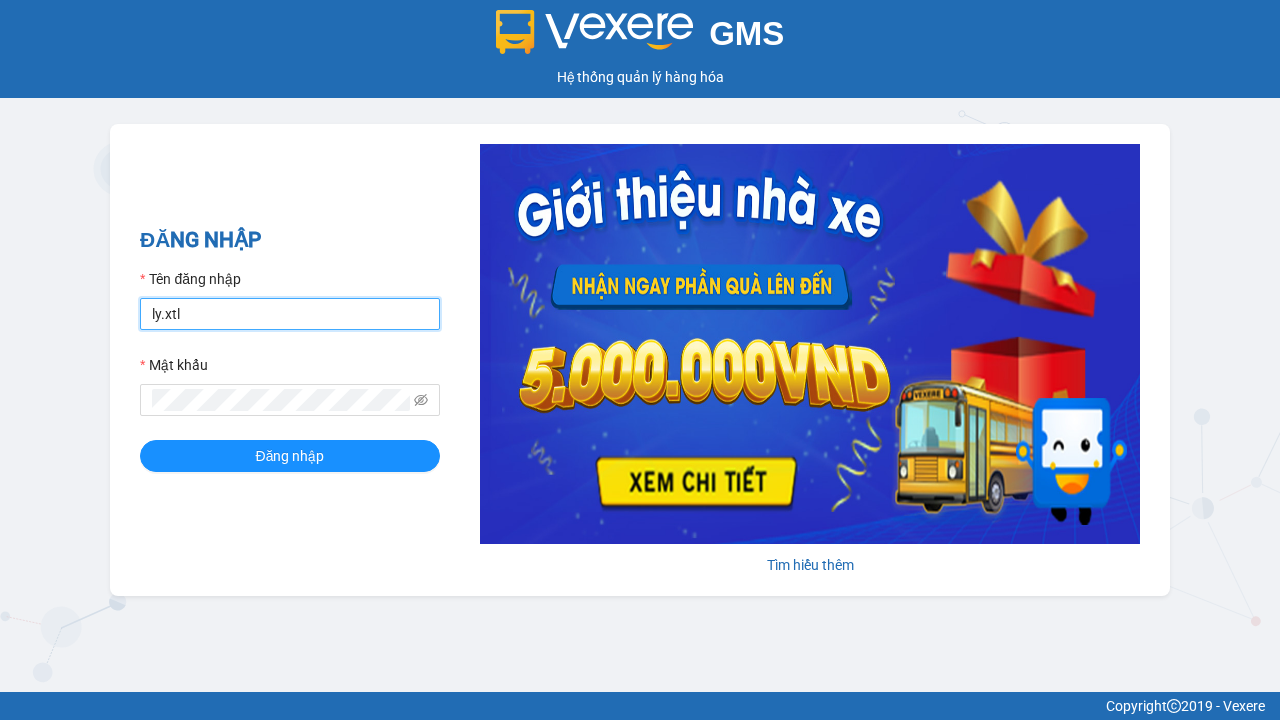 type on "ly.xtl" 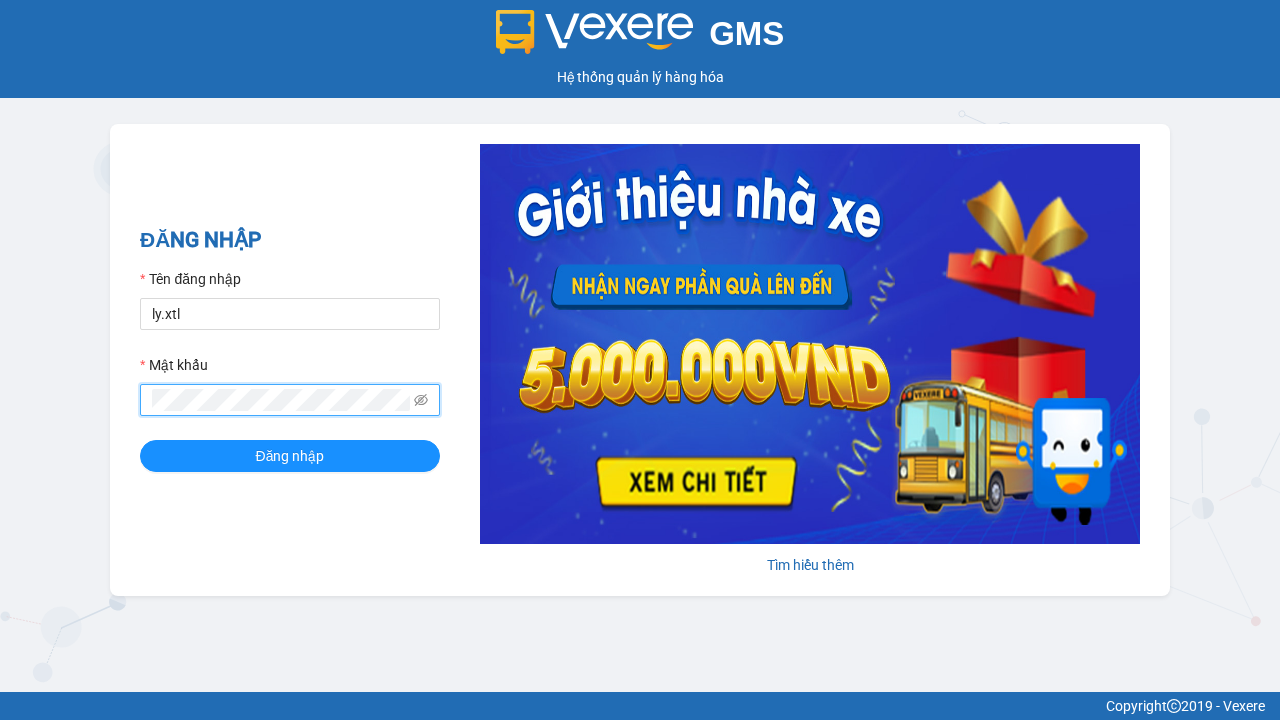 click on "Đăng nhập" at bounding box center [290, 456] 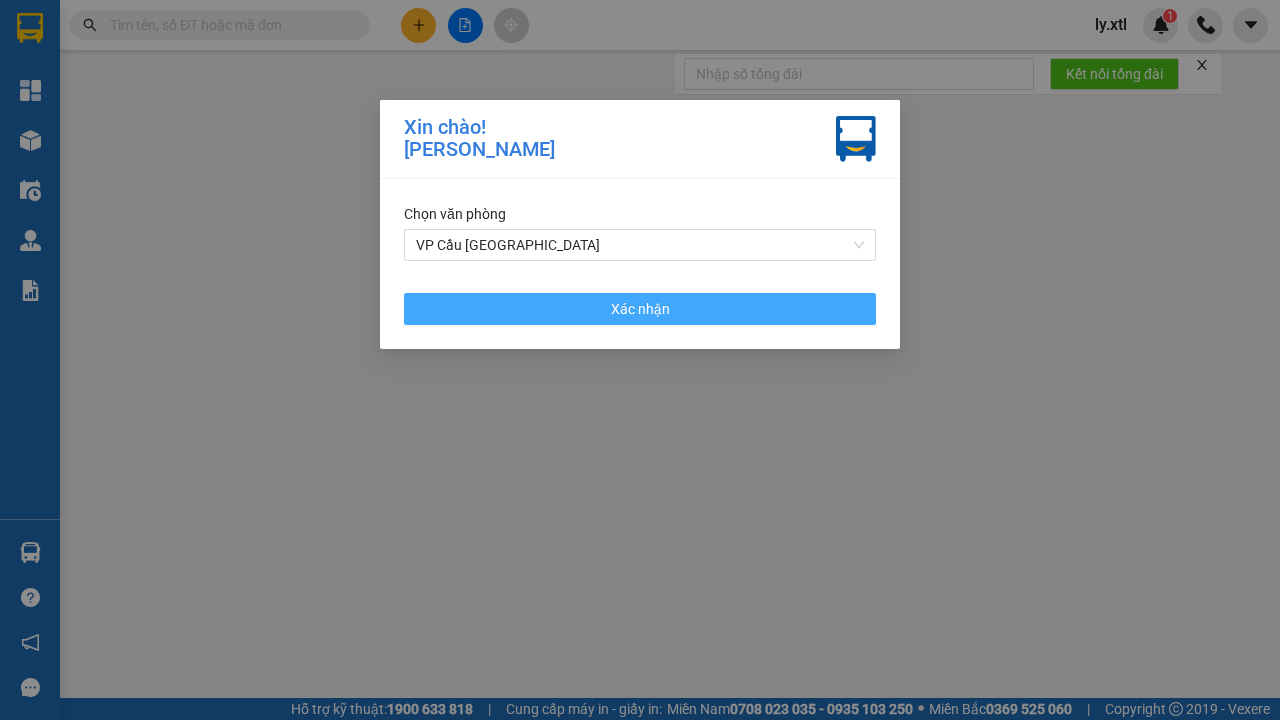 click on "VP Cầu [GEOGRAPHIC_DATA]" at bounding box center (640, 245) 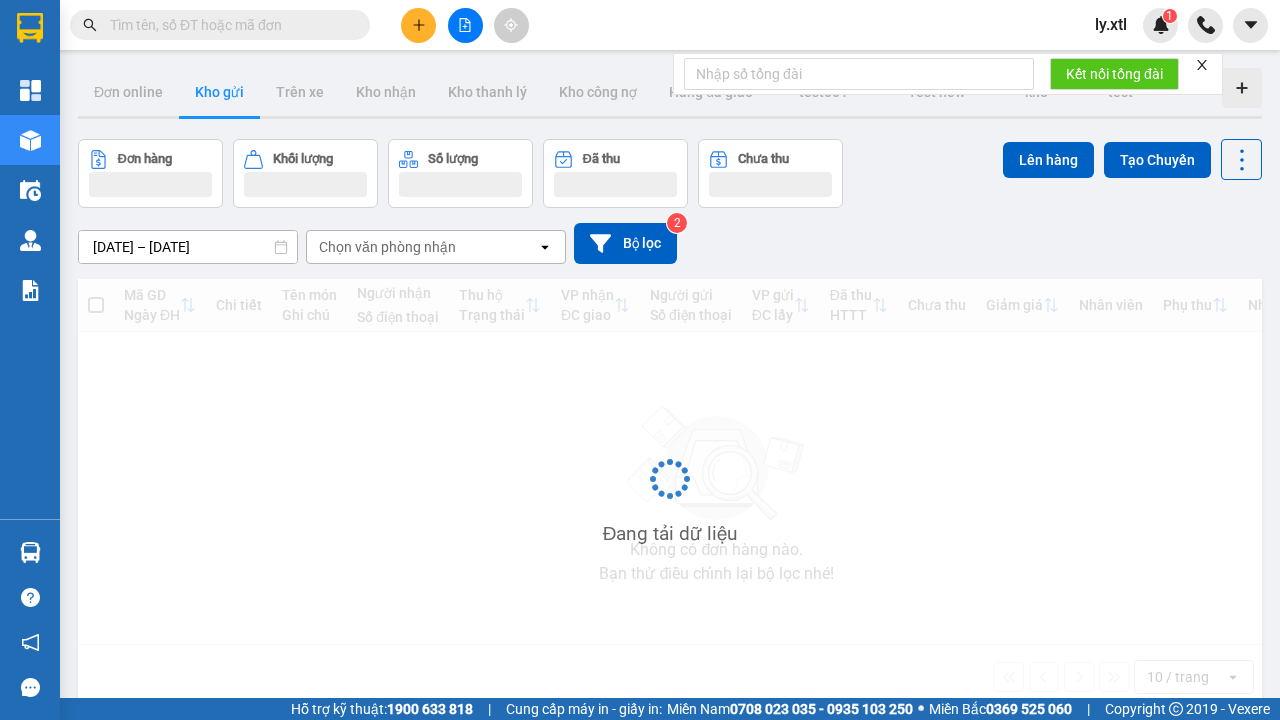 click 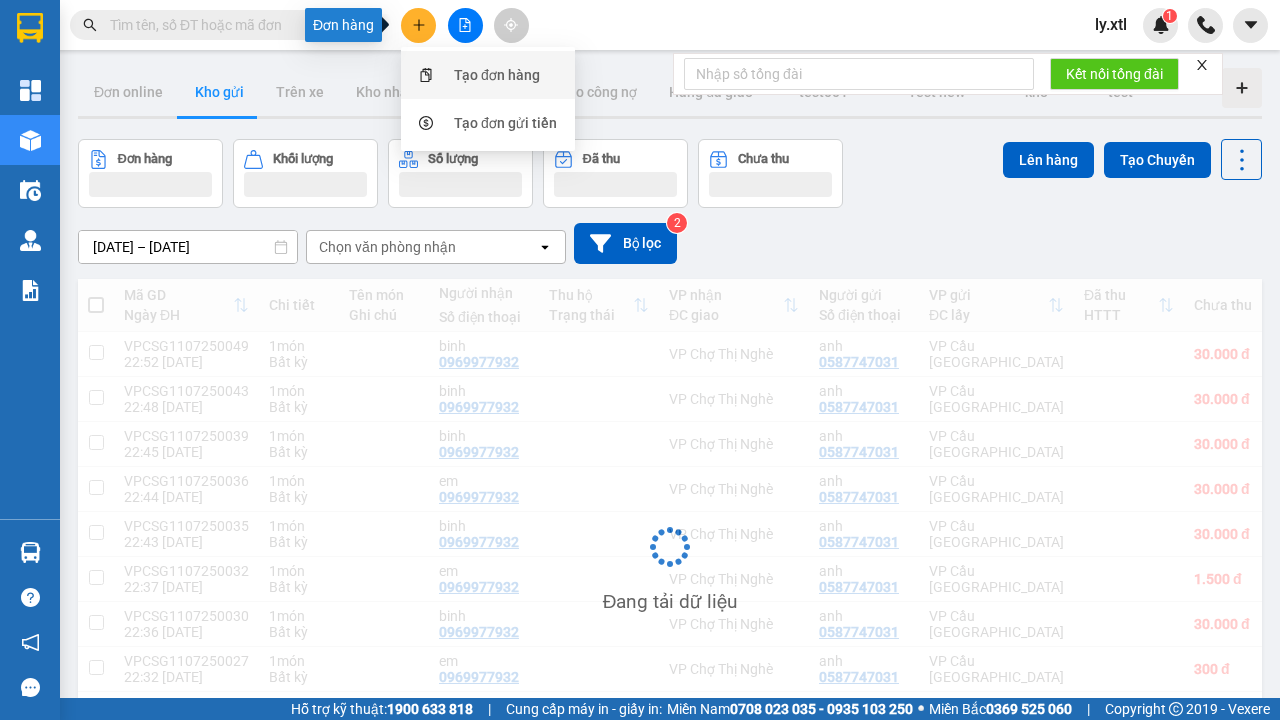 click on "Tạo đơn hàng" at bounding box center [497, 75] 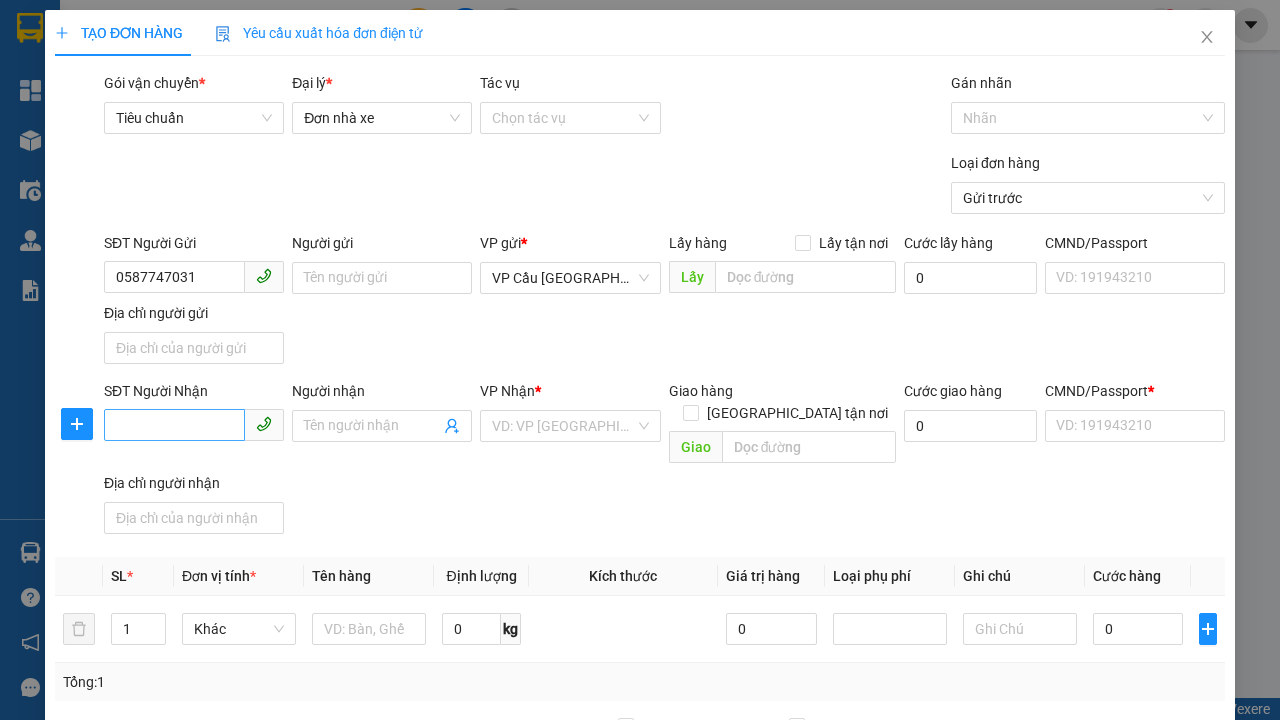 type on "0587747031" 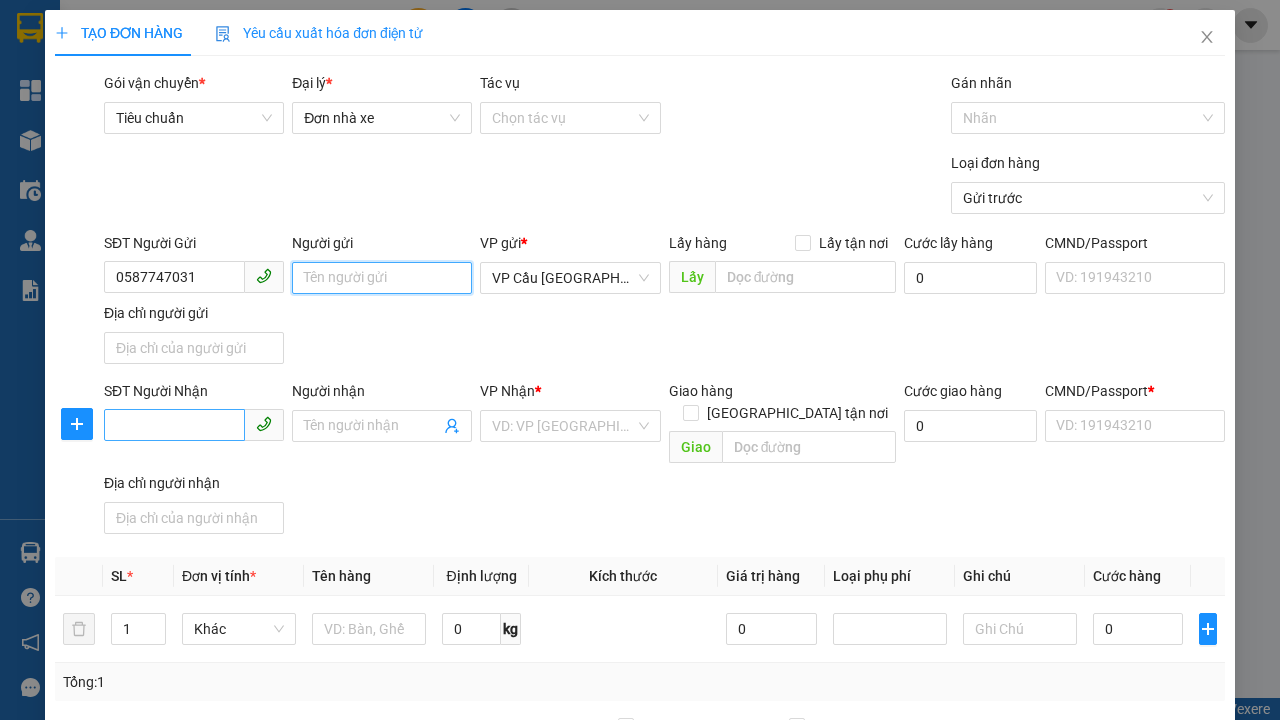 click on "Người gửi" at bounding box center [382, 278] 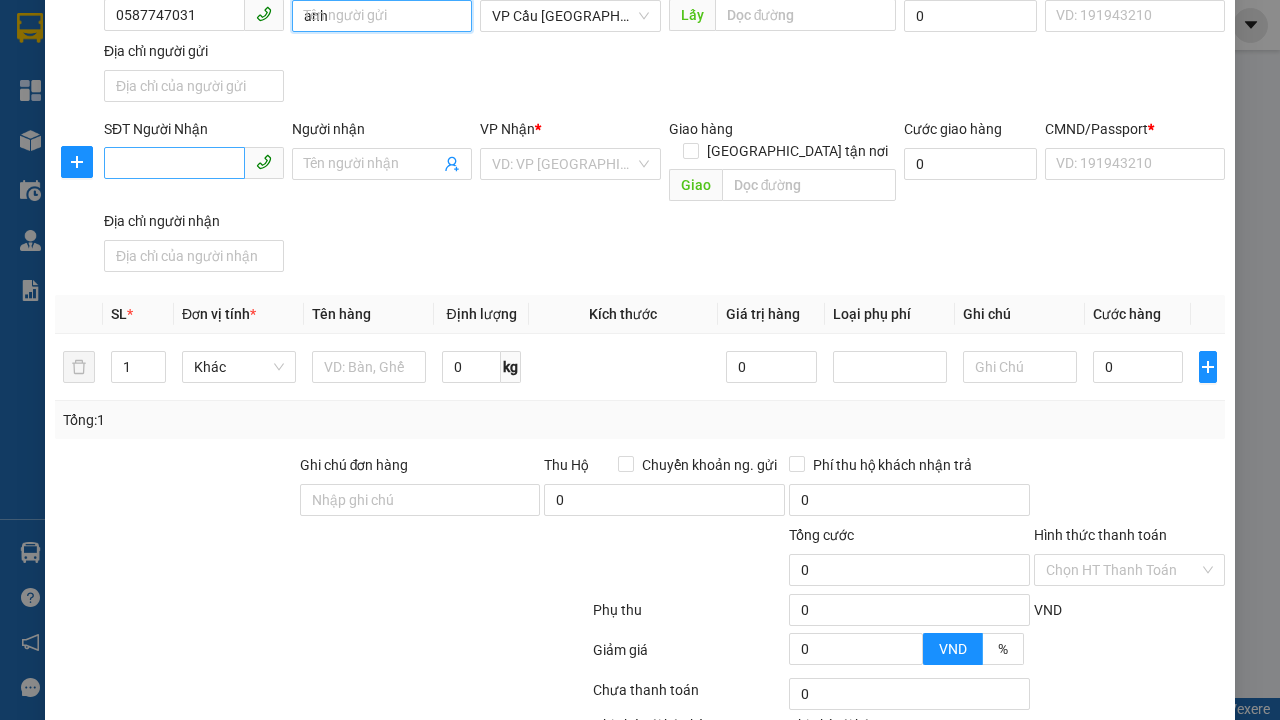 click on "VP Cầu [GEOGRAPHIC_DATA]" at bounding box center (570, 16) 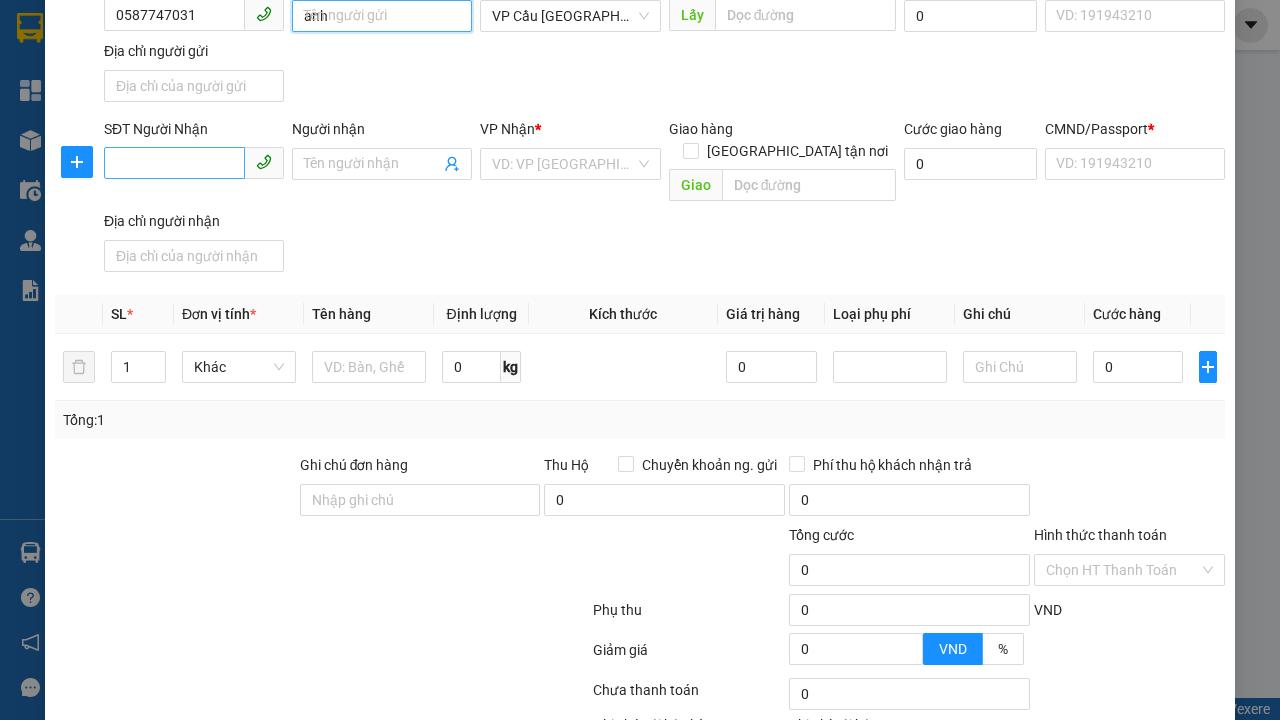 type on "anh" 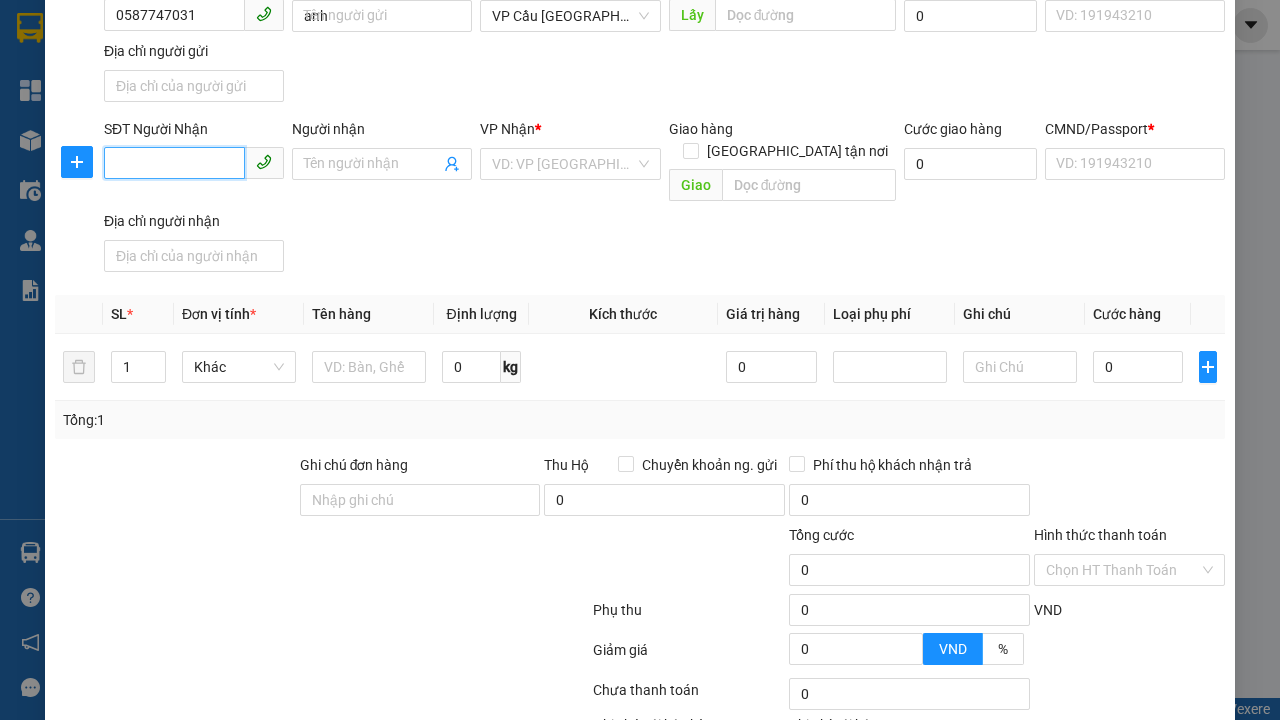 click on "SĐT Người Nhận" at bounding box center [174, 163] 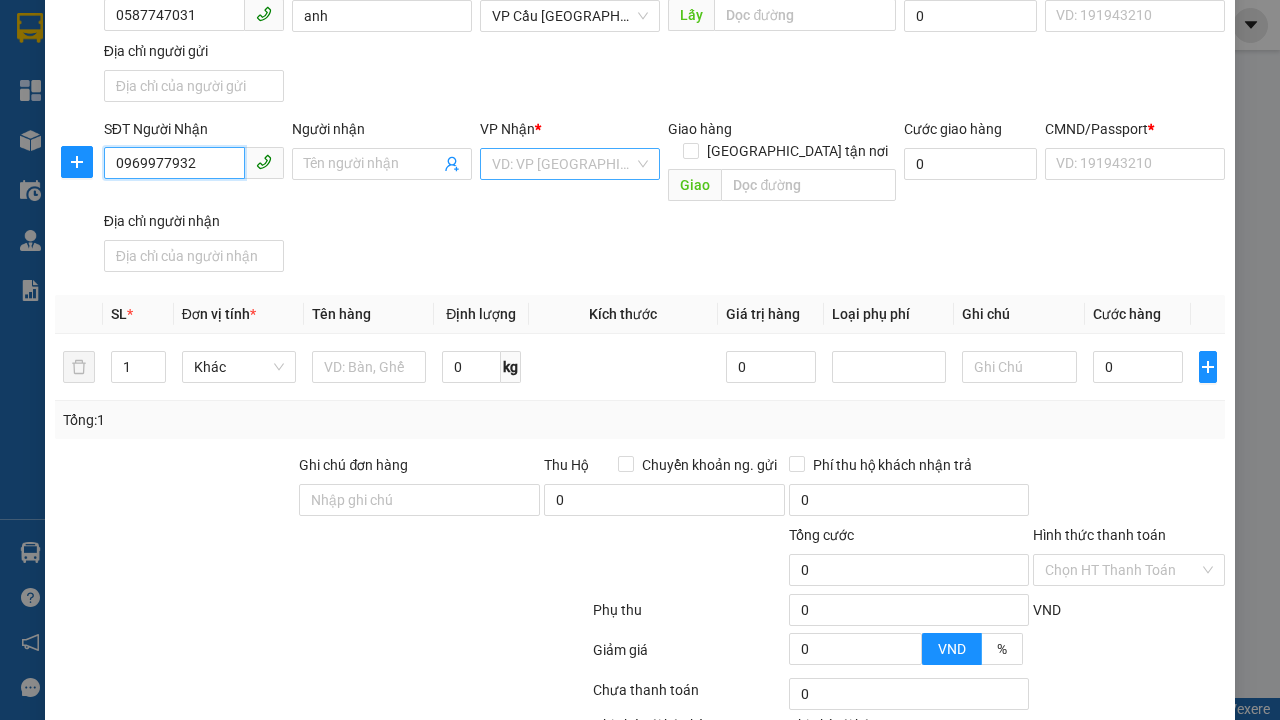 type on "0969977932" 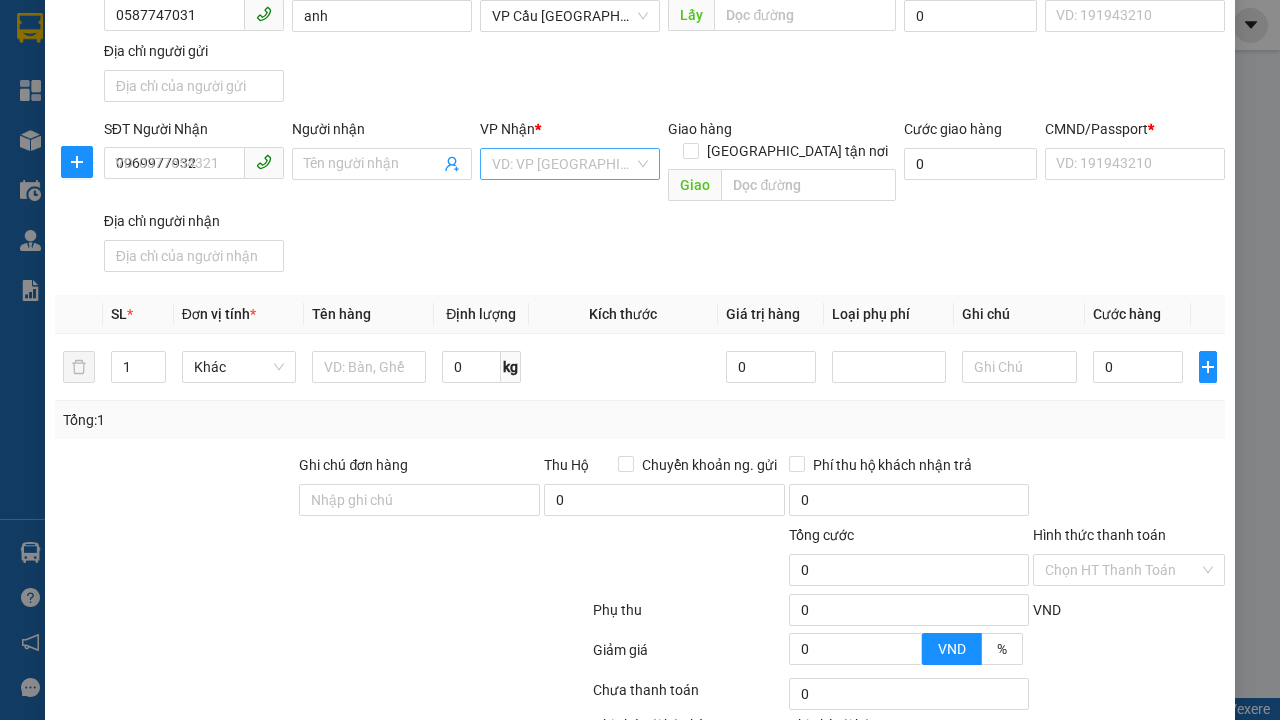 click on "Người nhận" at bounding box center [372, 164] 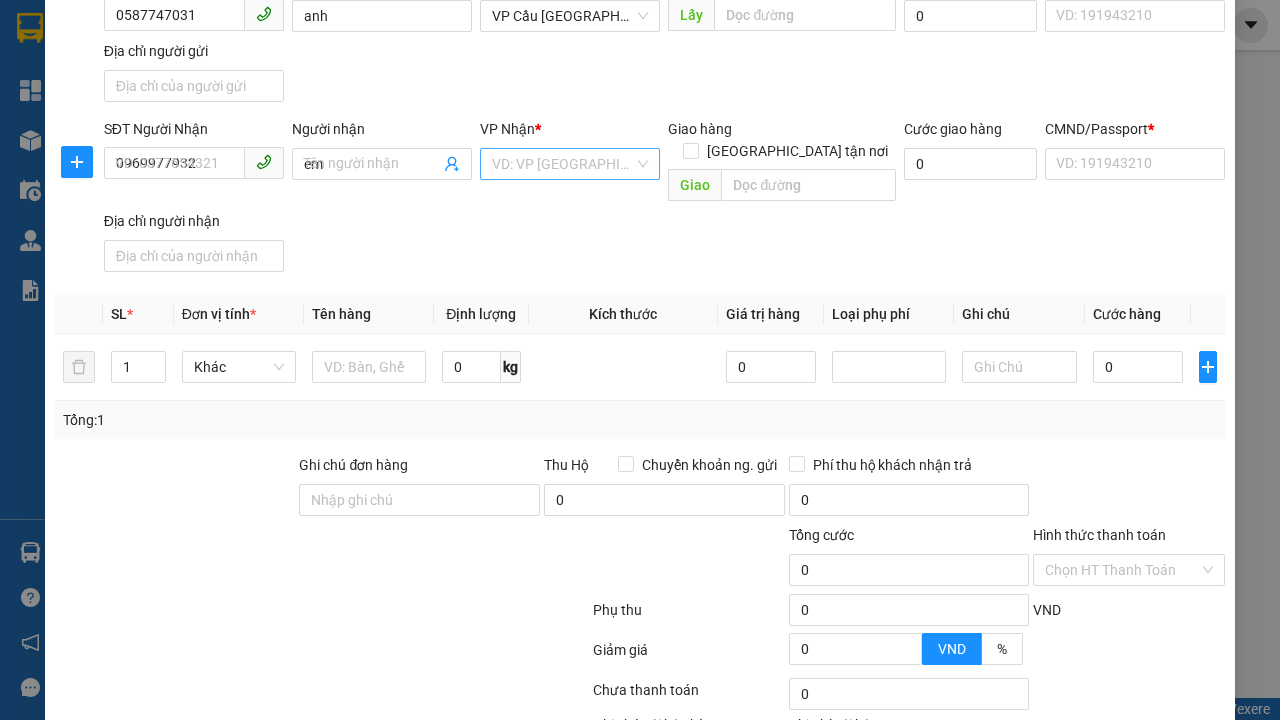 type on "em" 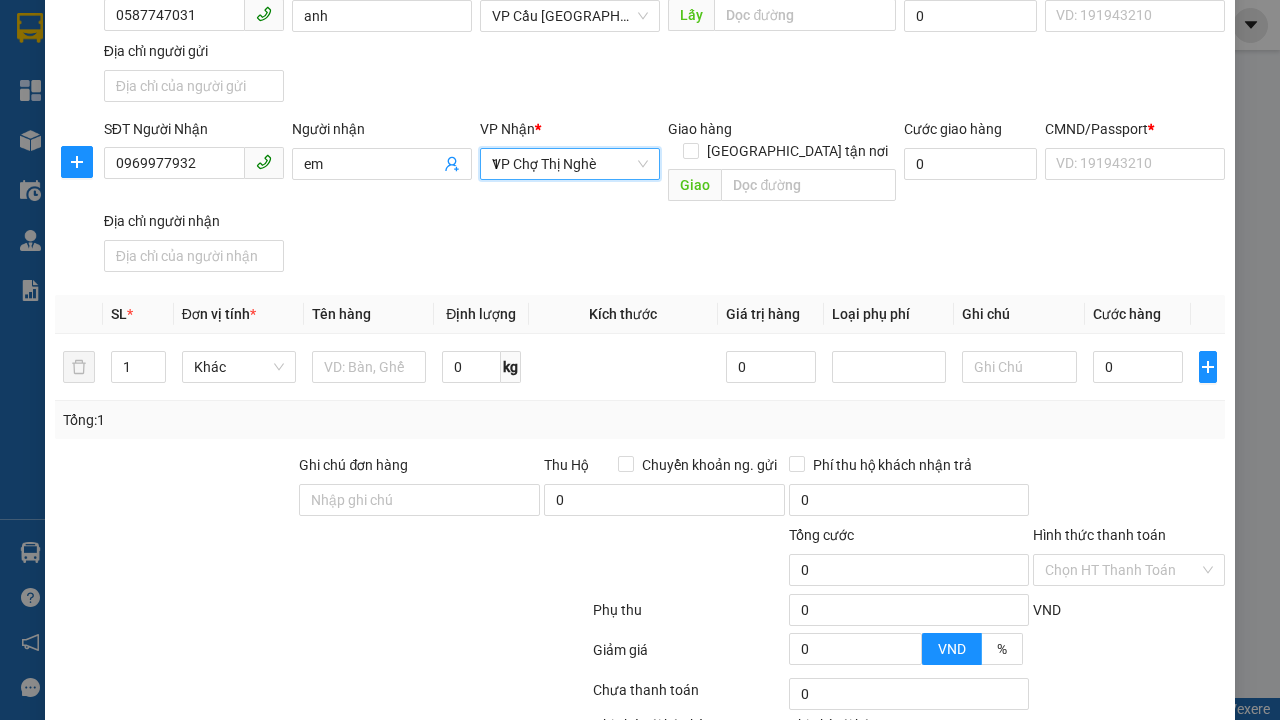 type on "1" 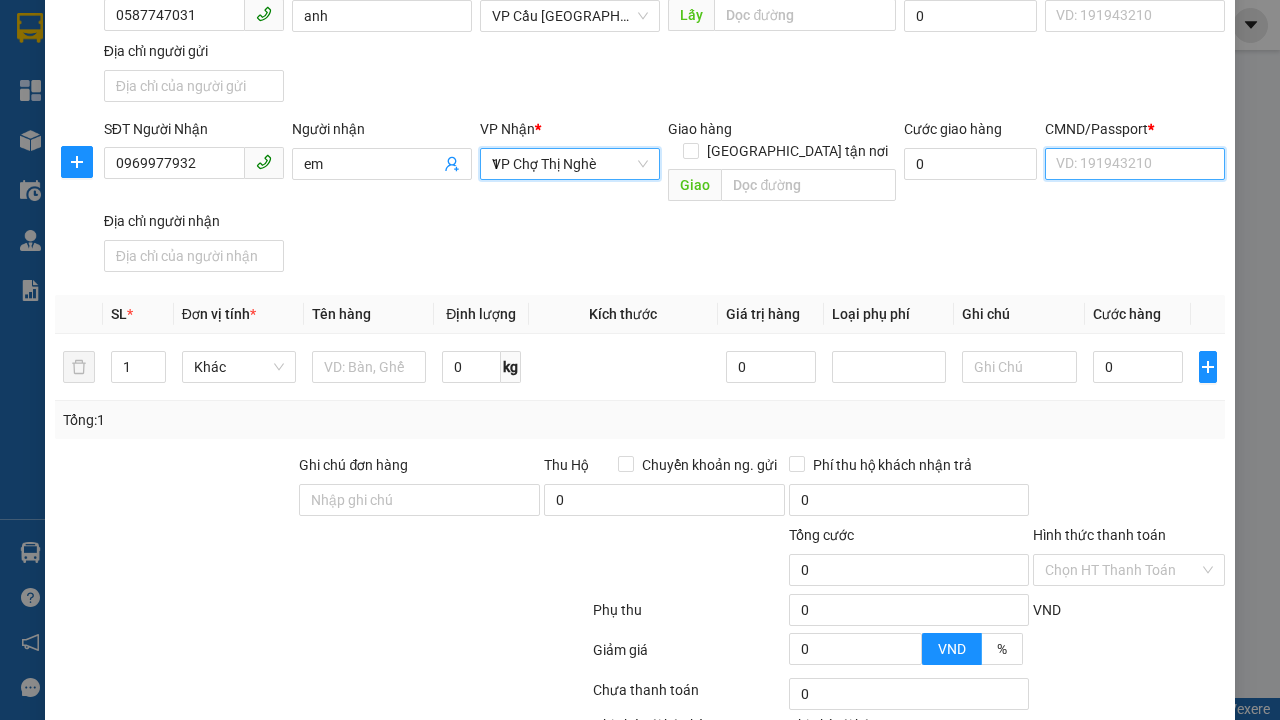 click on "CMND/Passport  *" at bounding box center [1135, 164] 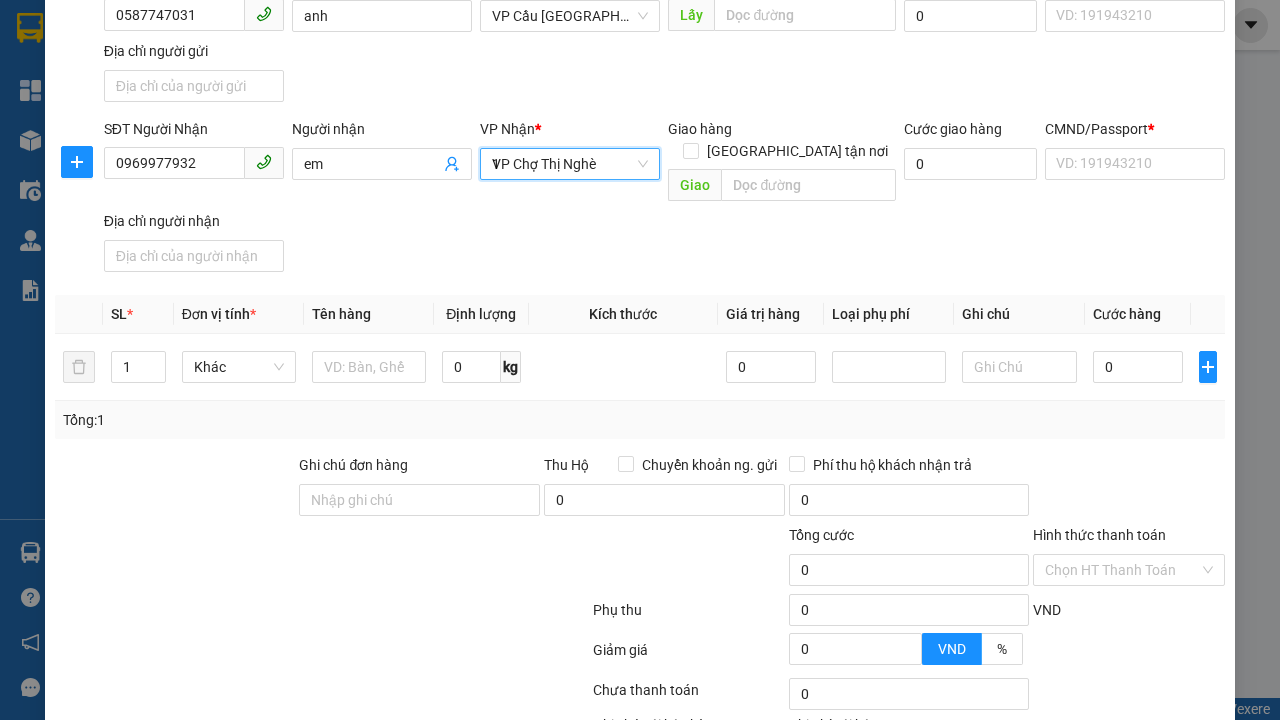click on "SĐT Người Gửi 0587747031 Người gửi anh VP gửi  * VP Cầu [GEOGRAPHIC_DATA] Lấy hàng Lấy tận nơi Lấy Cước lấy hàng 0 CMND/Passport VD: [PASSPORT] Địa chỉ người gửi" at bounding box center (664, 40) 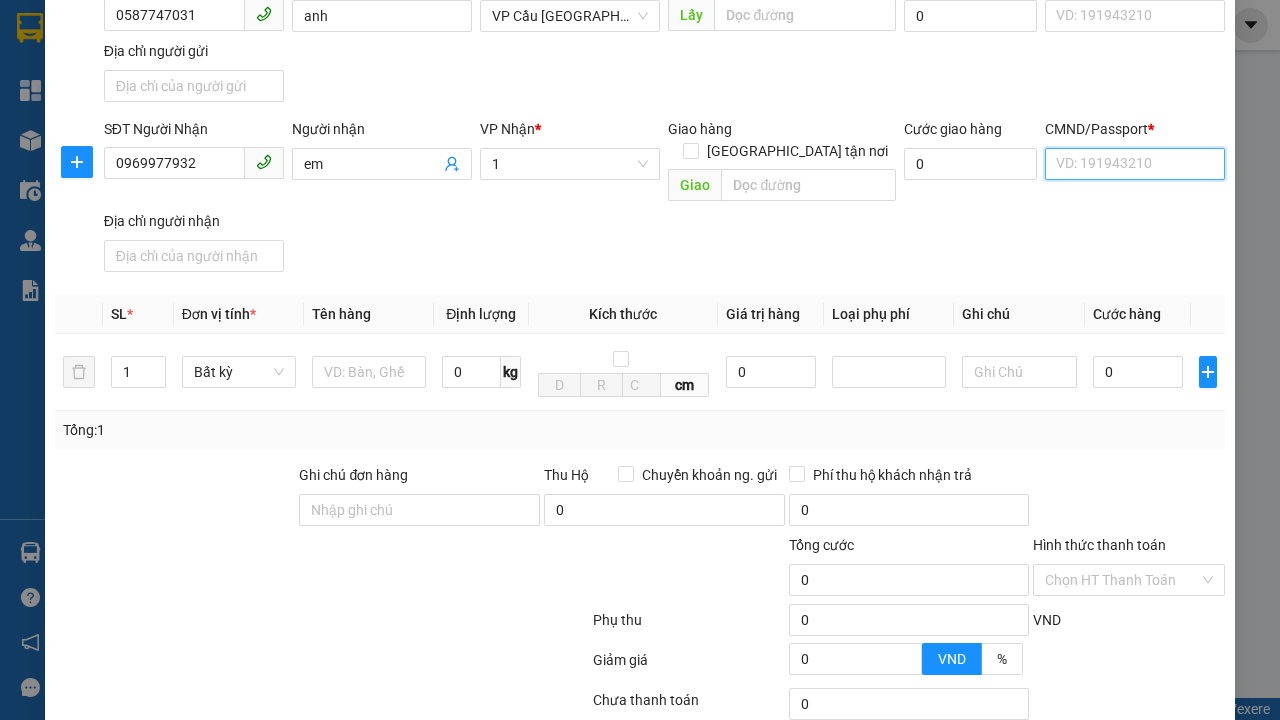 click on "CMND/Passport  *" at bounding box center (1135, 164) 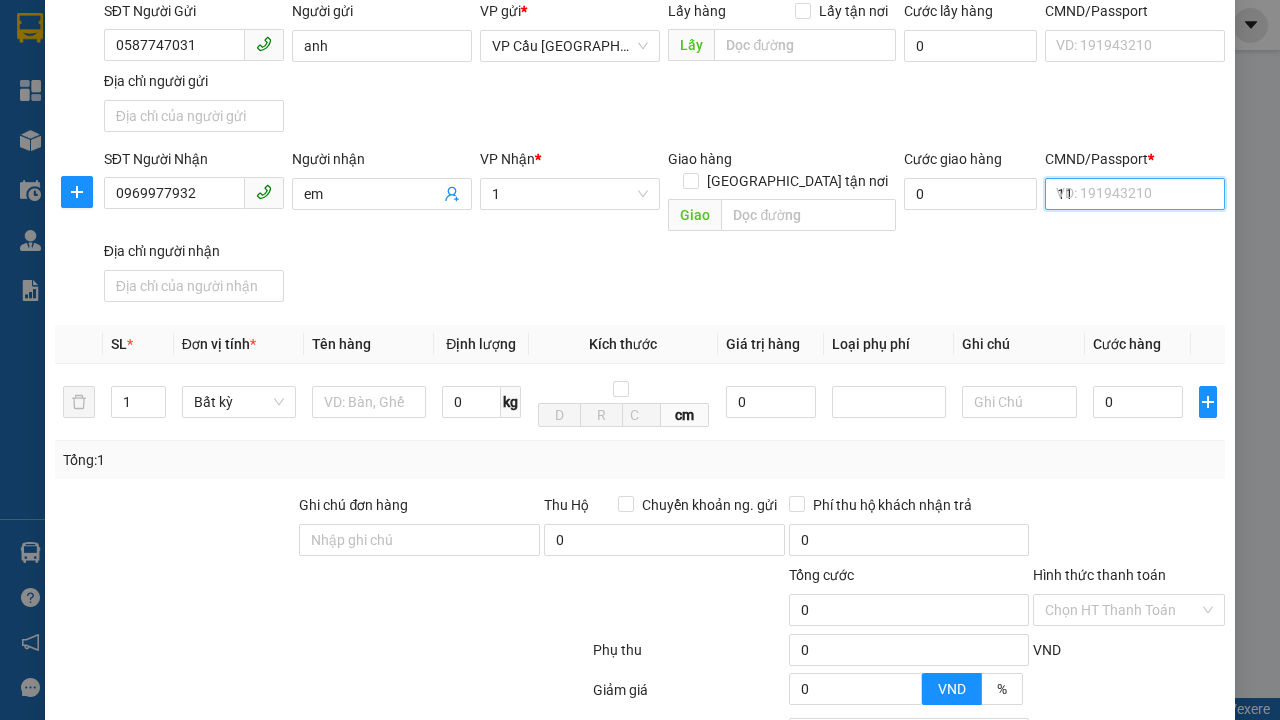 type on "11" 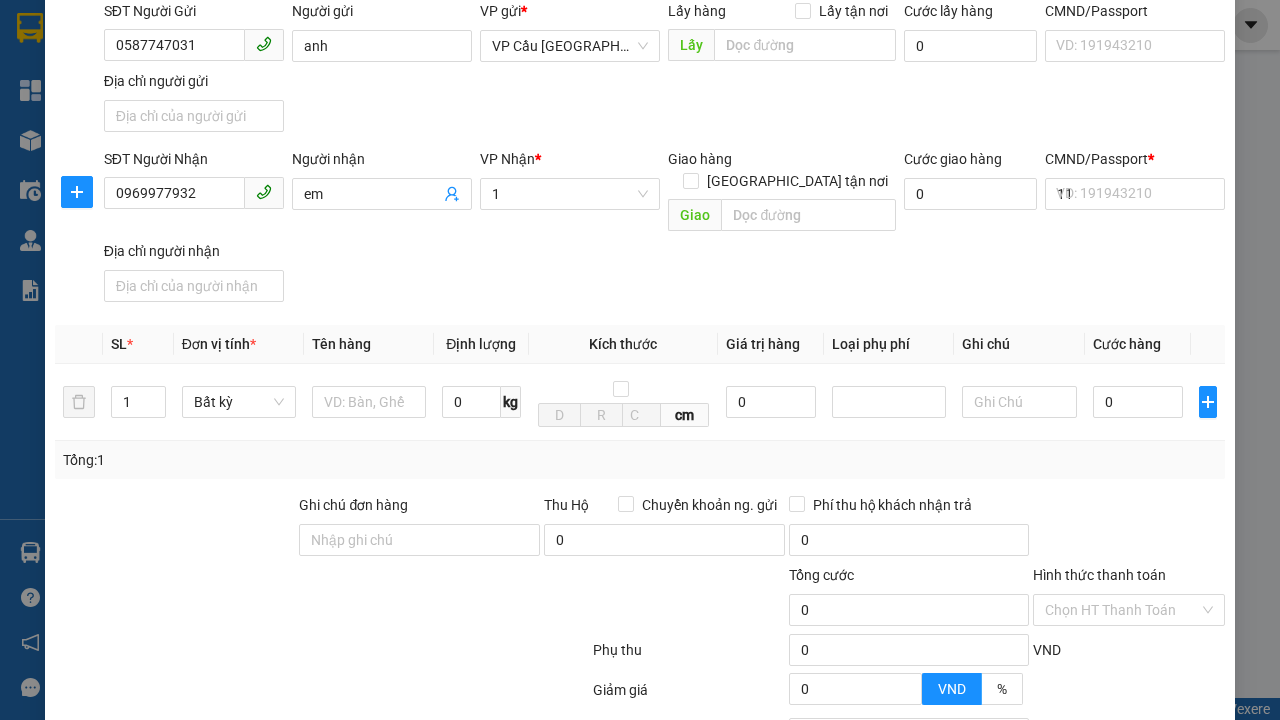 click on "SĐT Người Nhận 0969977932 Người nhận em VP Nhận  * 1 Giao hàng [GEOGRAPHIC_DATA] tận nơi Giao Cước giao hàng 0 CMND/Passport  * 11 VD: [PASSPORT] Địa chỉ người nhận" at bounding box center (664, 229) 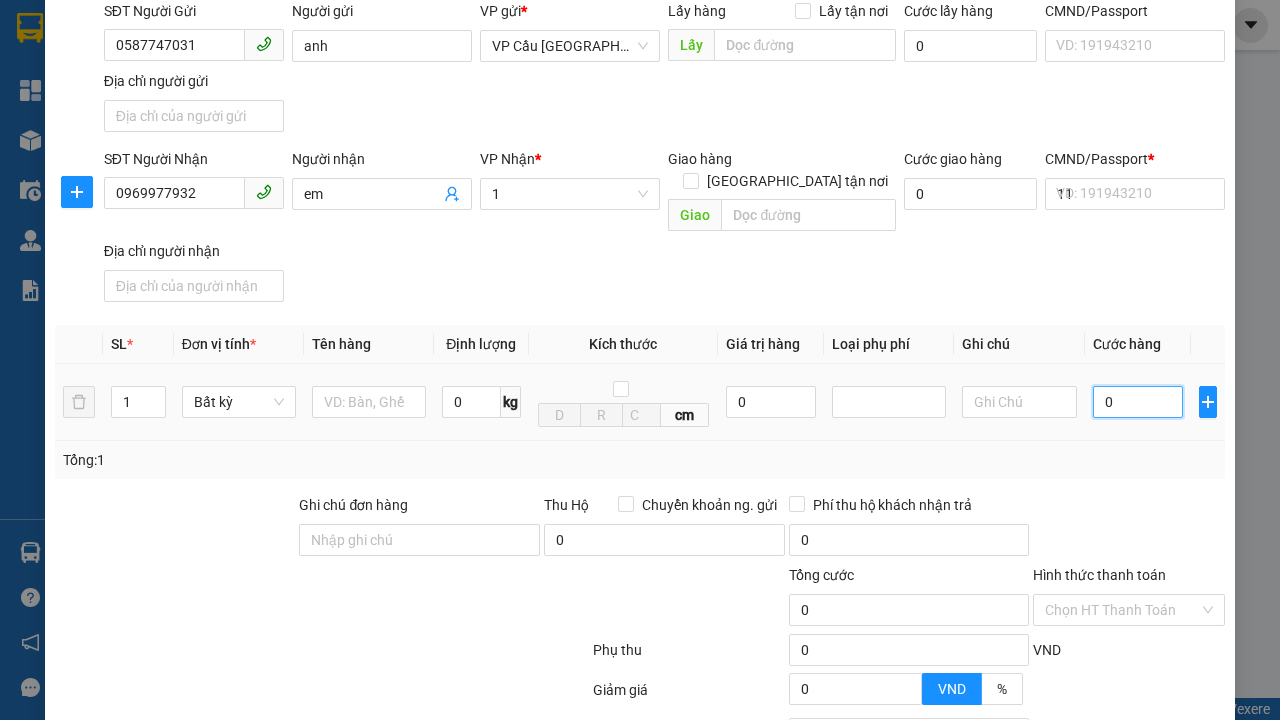 click on "0" at bounding box center [1138, 402] 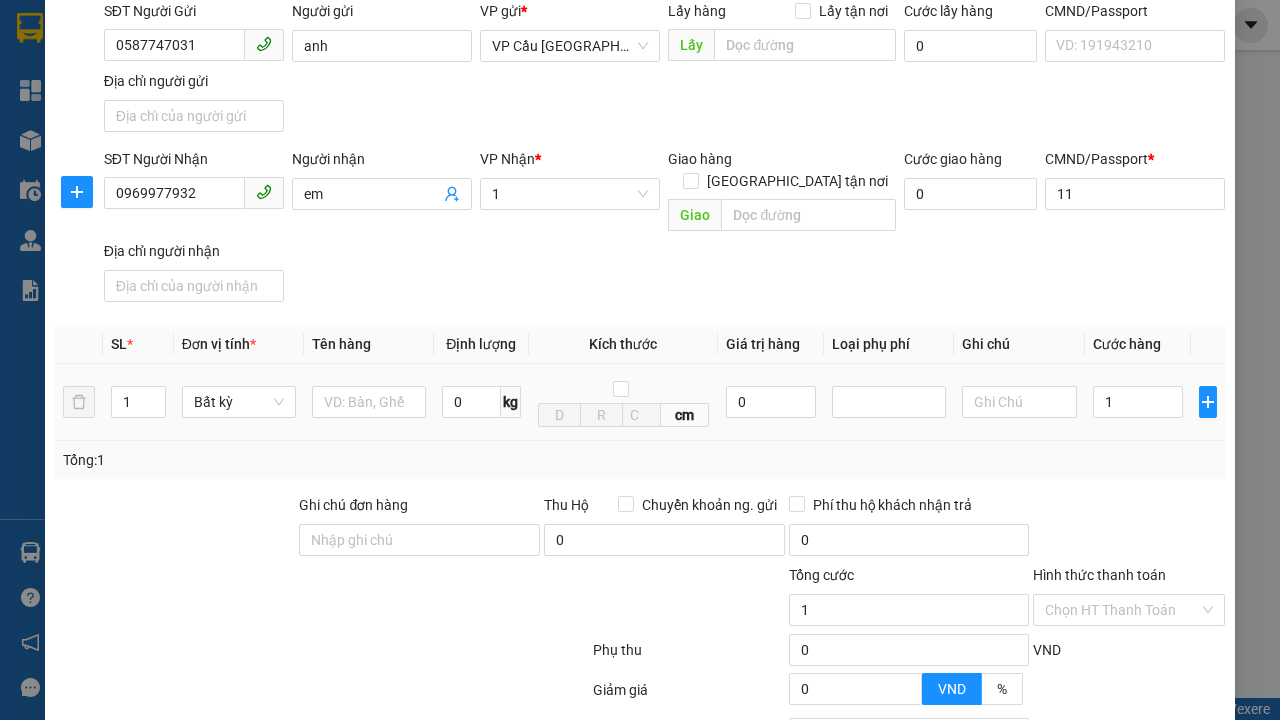 click on "Ghi chú" at bounding box center (1019, 344) 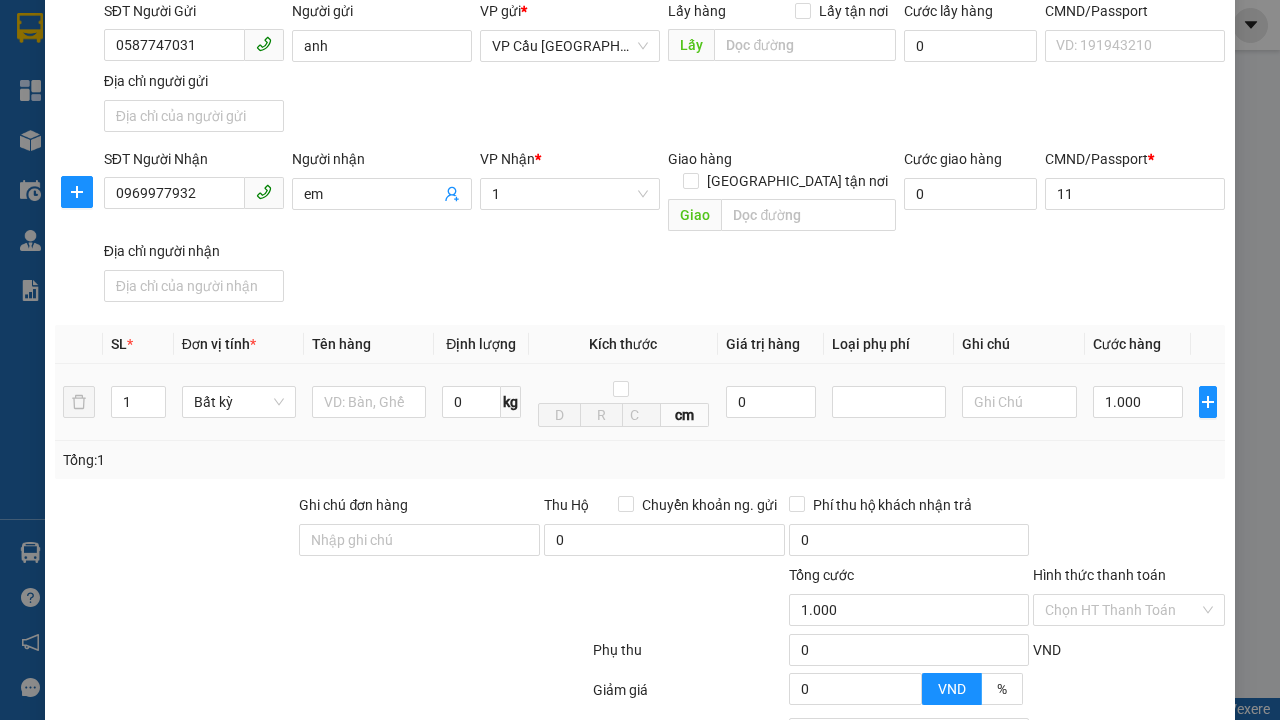type on "300" 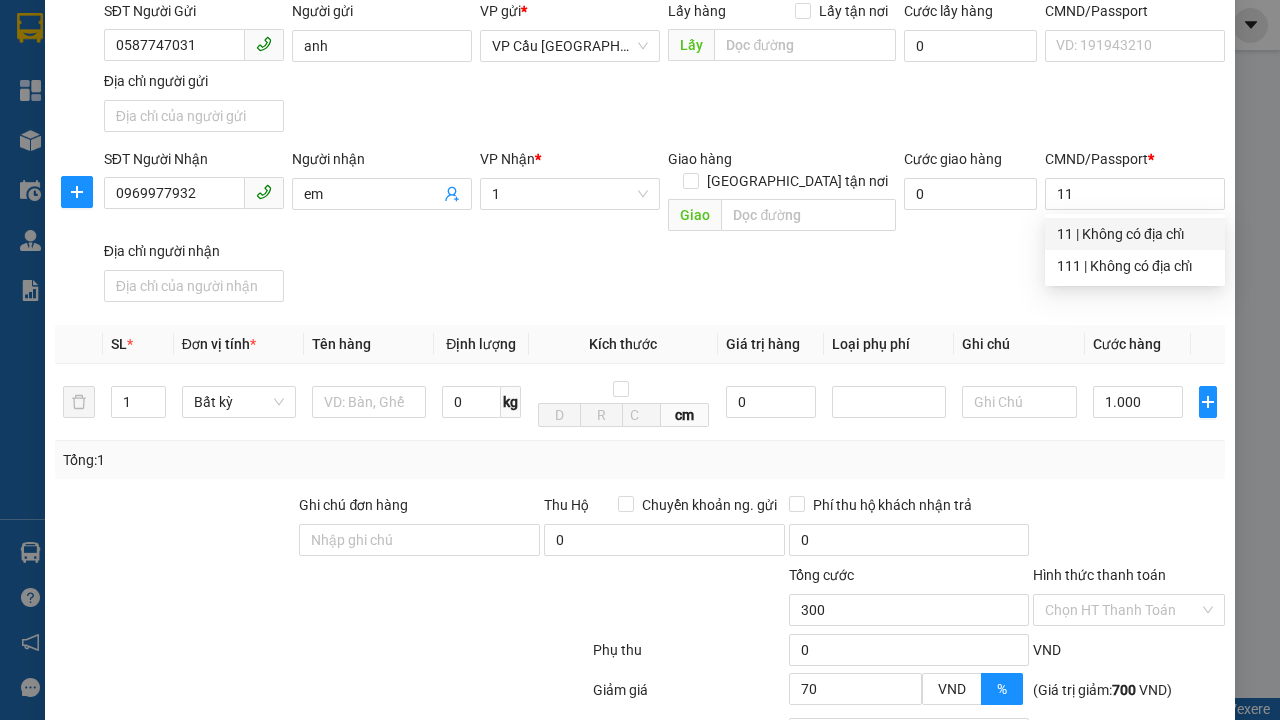 click on "[PERSON_NAME]" at bounding box center [1027, 847] 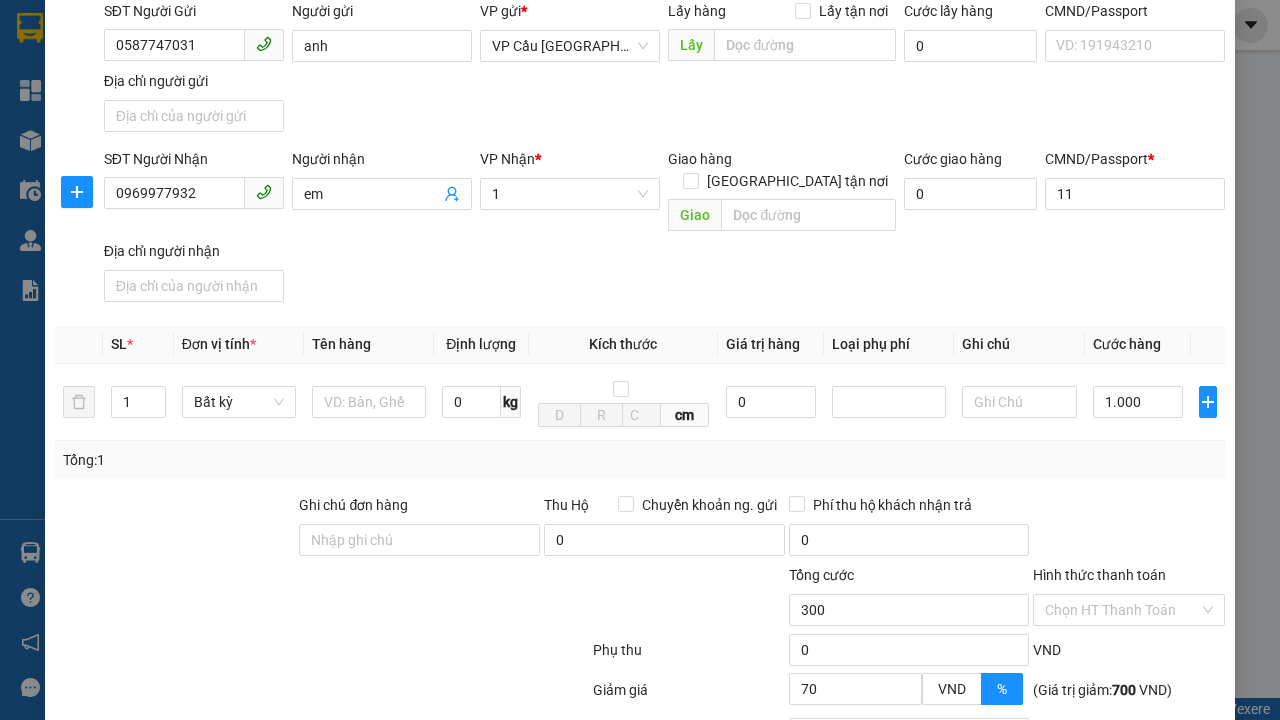 click 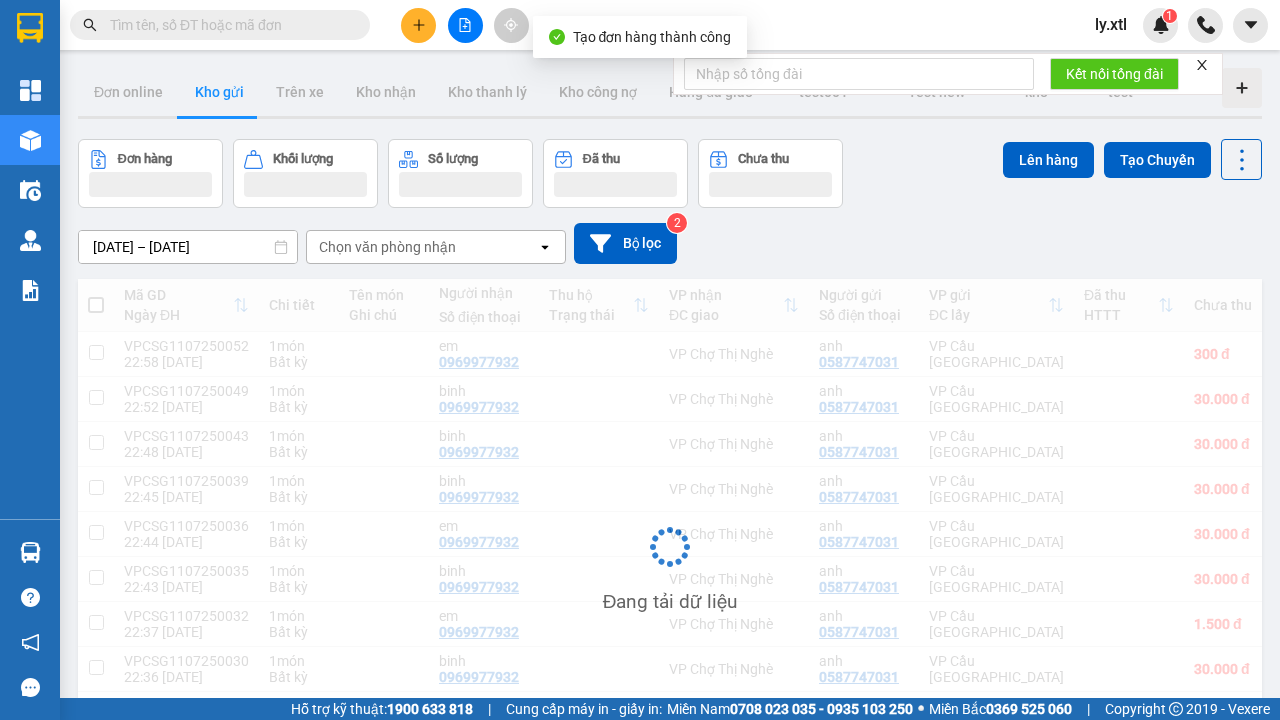 scroll, scrollTop: 3, scrollLeft: 0, axis: vertical 